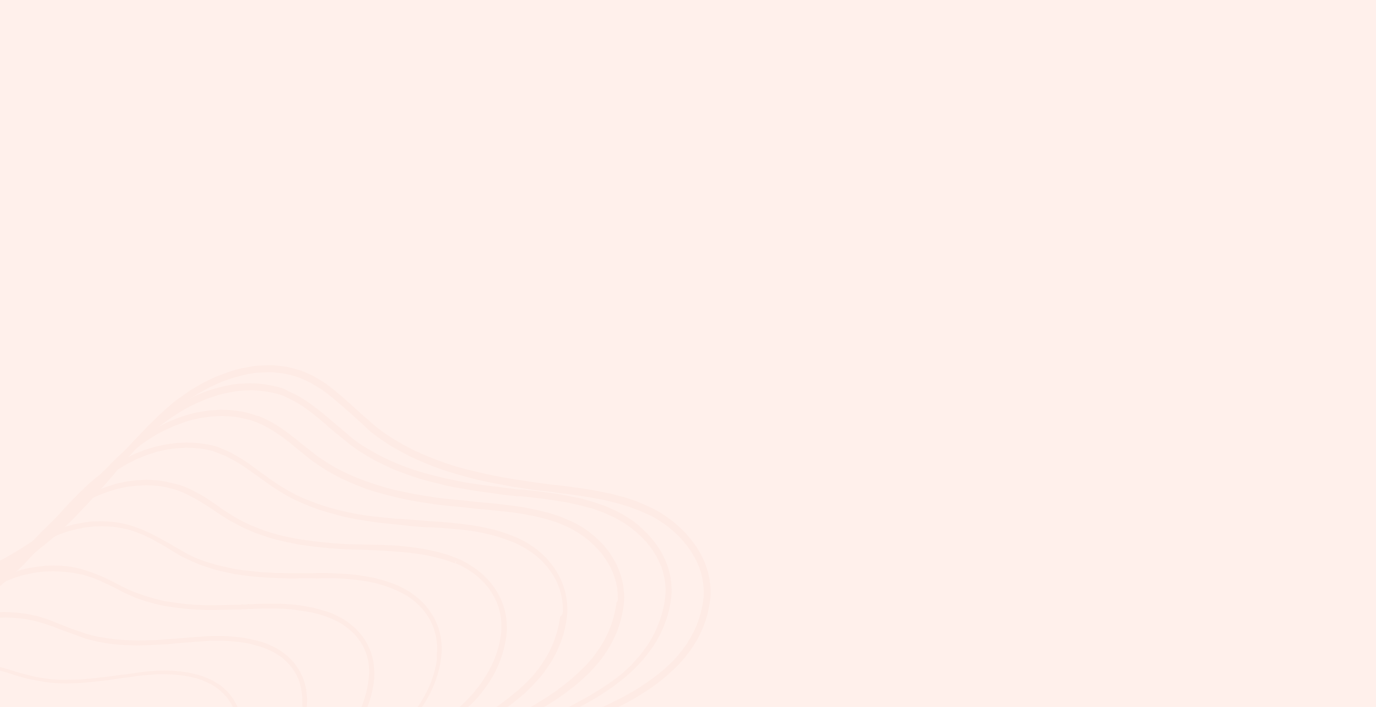 scroll, scrollTop: 0, scrollLeft: 0, axis: both 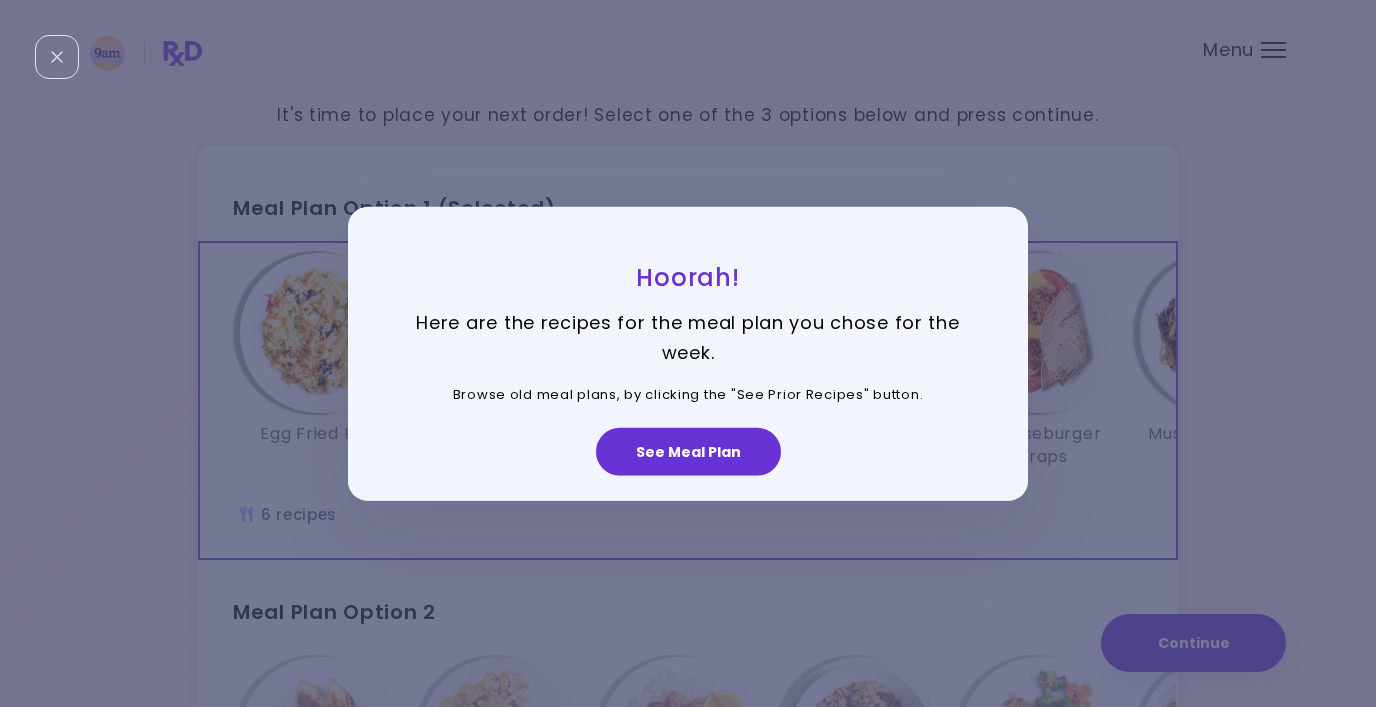 click on "See Meal Plan" at bounding box center (688, 452) 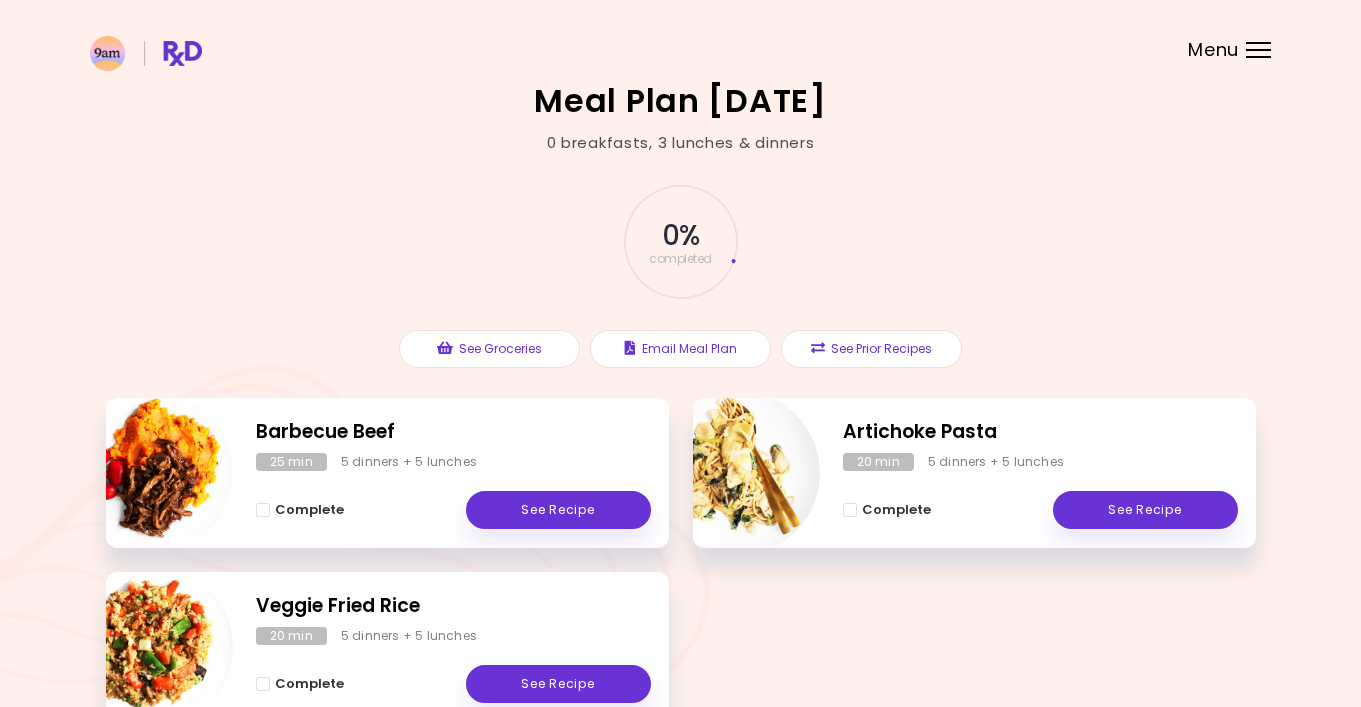 click at bounding box center [680, 40] 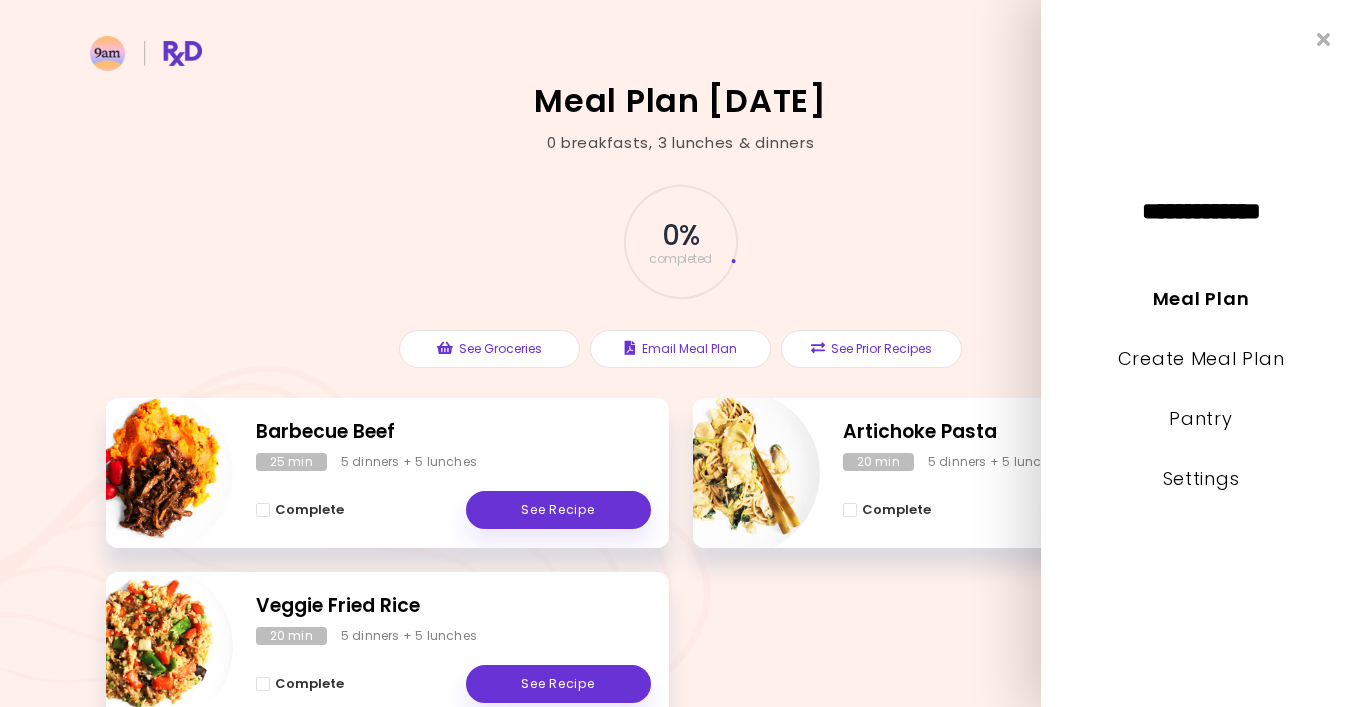 click on "Create Meal Plan" at bounding box center (1201, 358) 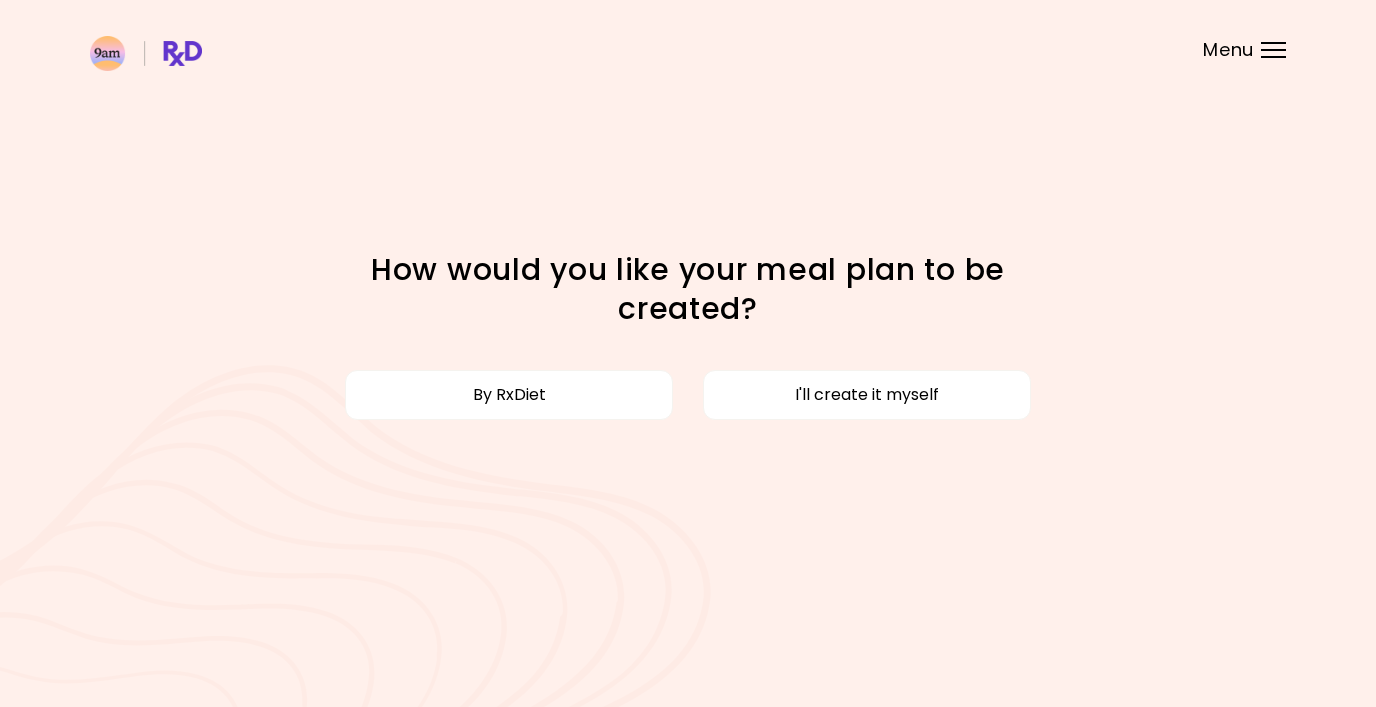 click on "I'll create it myself" at bounding box center (867, 395) 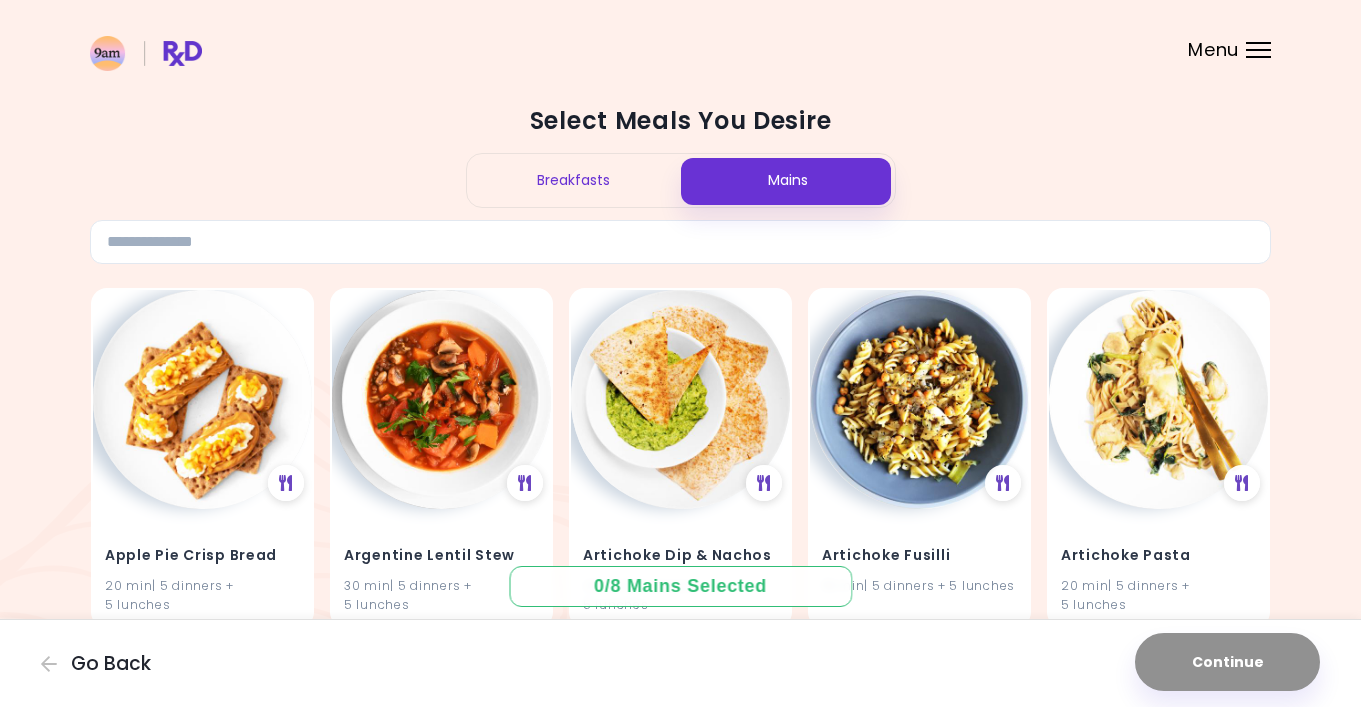 click on "Breakfasts" at bounding box center [574, 180] 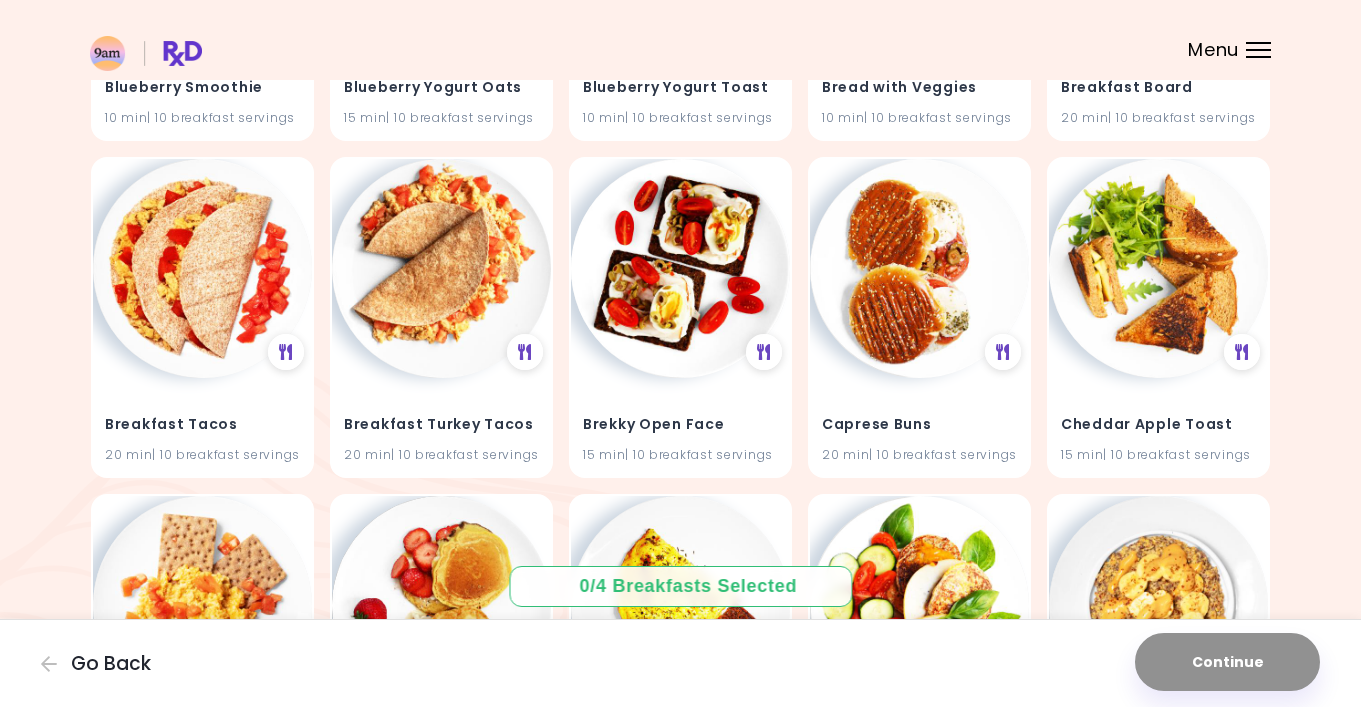 scroll, scrollTop: 1816, scrollLeft: 0, axis: vertical 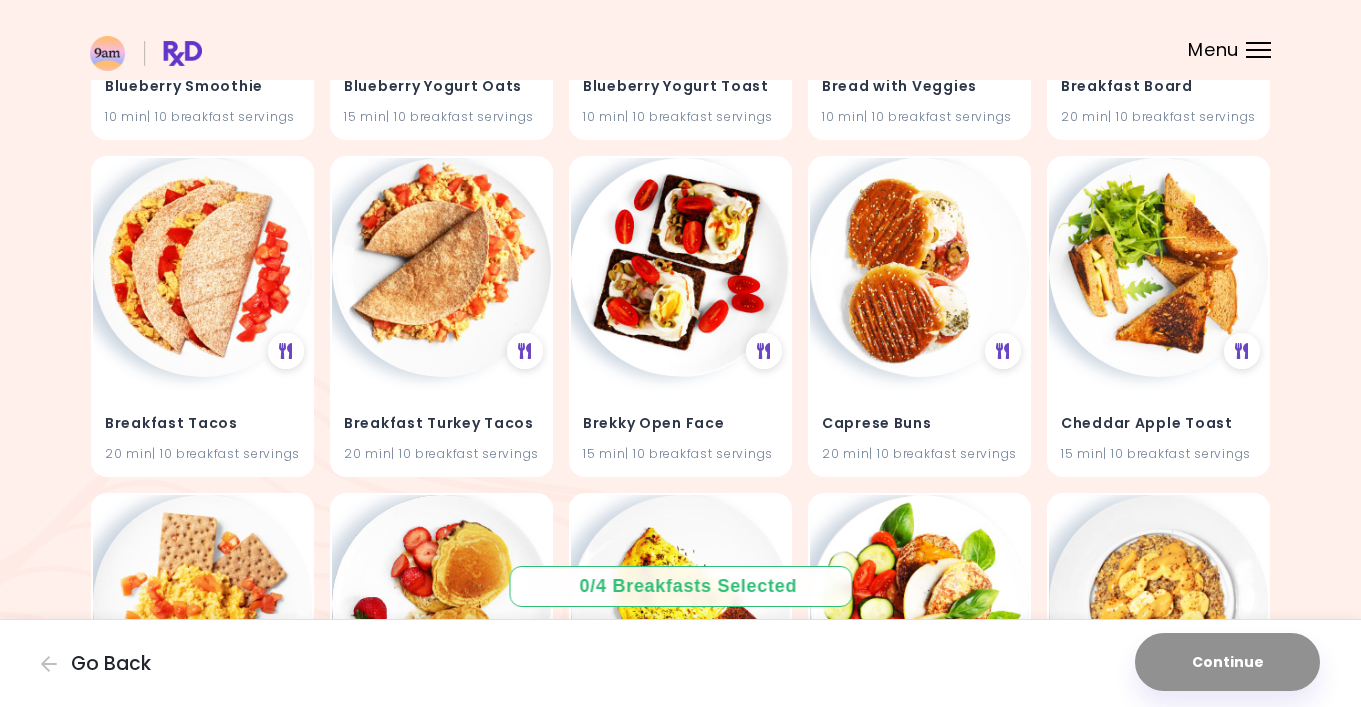 click at bounding box center (202, 267) 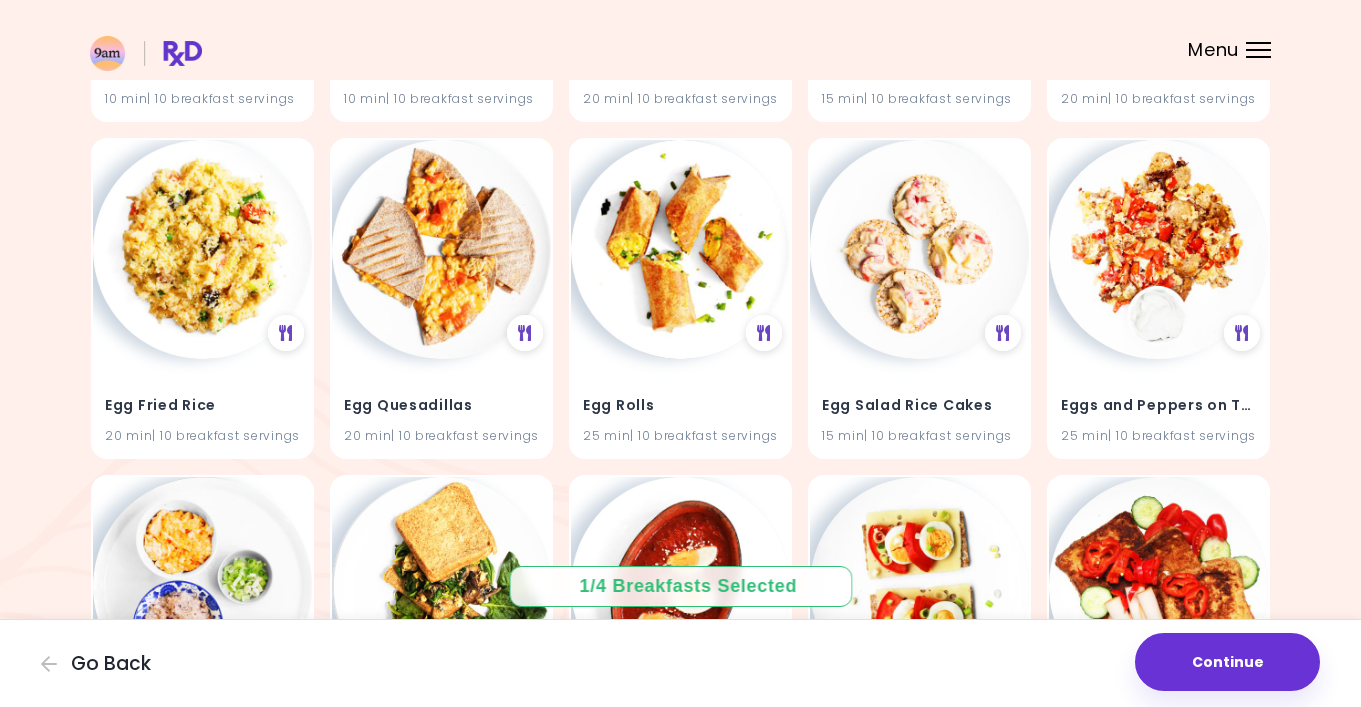 scroll, scrollTop: 3861, scrollLeft: 0, axis: vertical 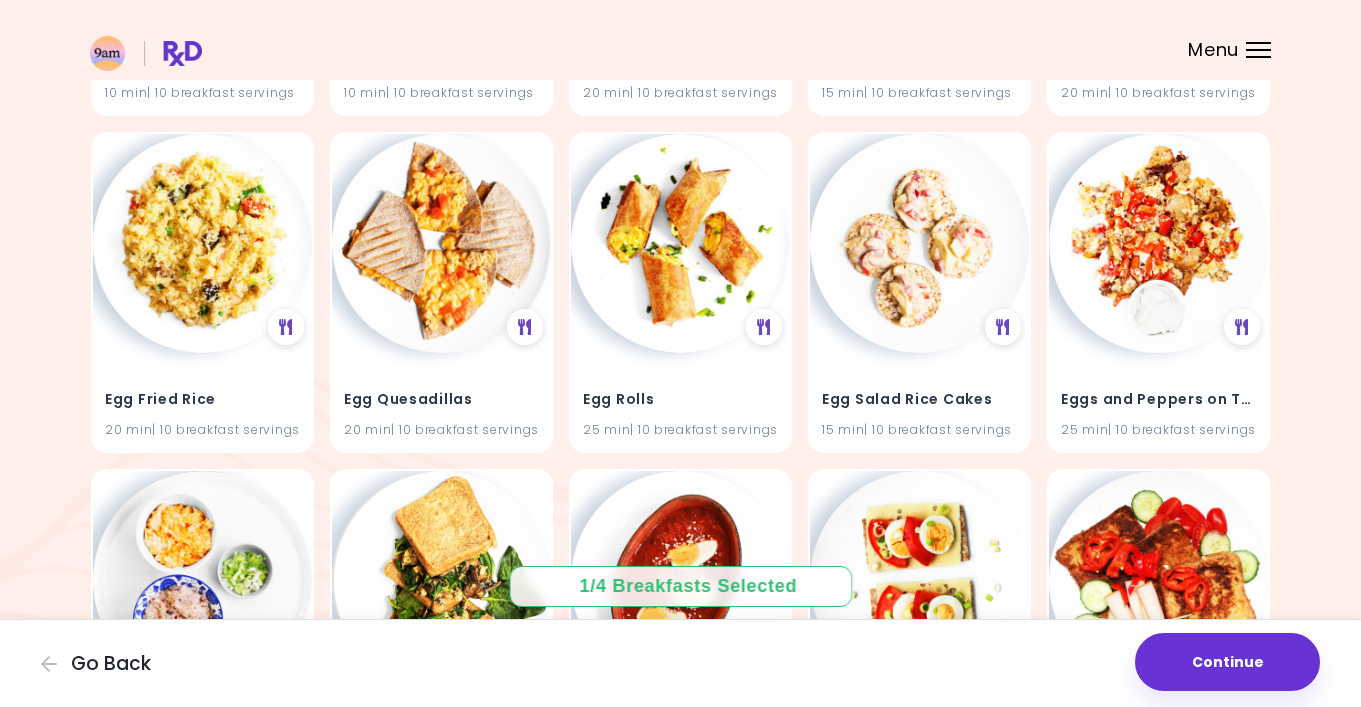 click at bounding box center (680, 243) 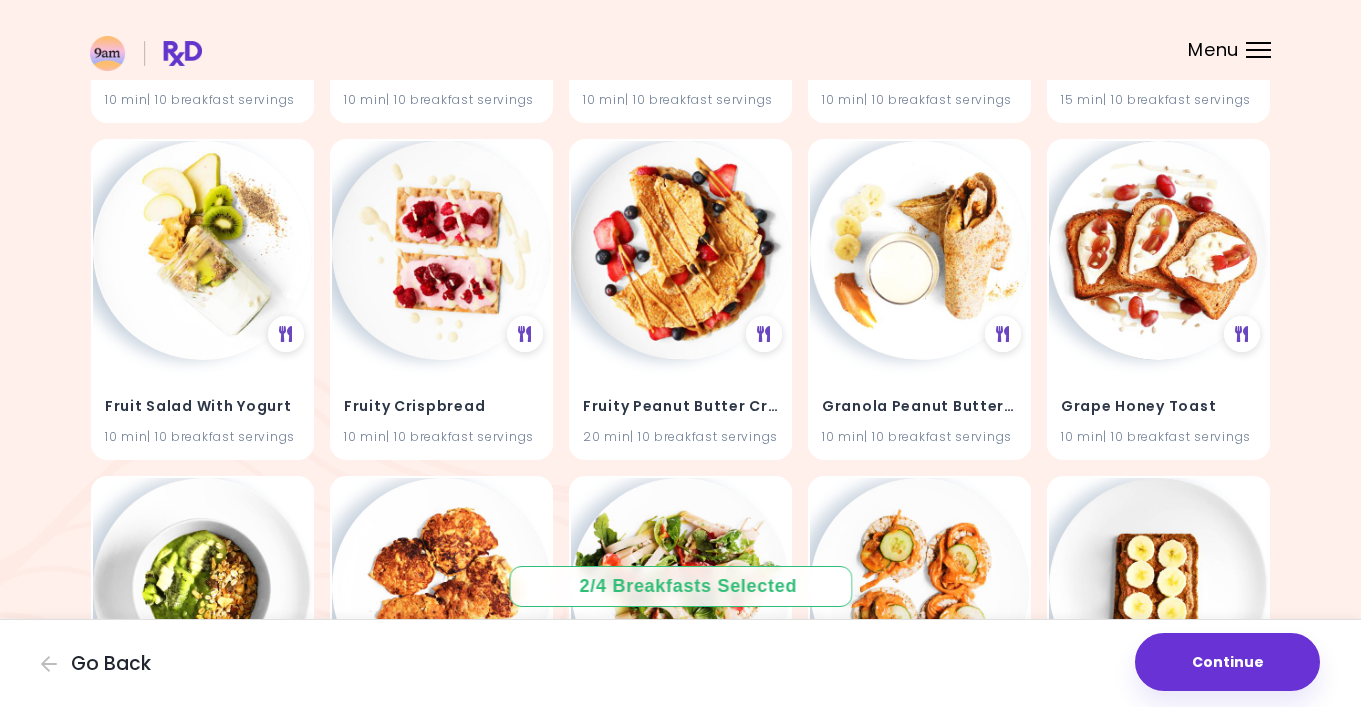 scroll, scrollTop: 5187, scrollLeft: 0, axis: vertical 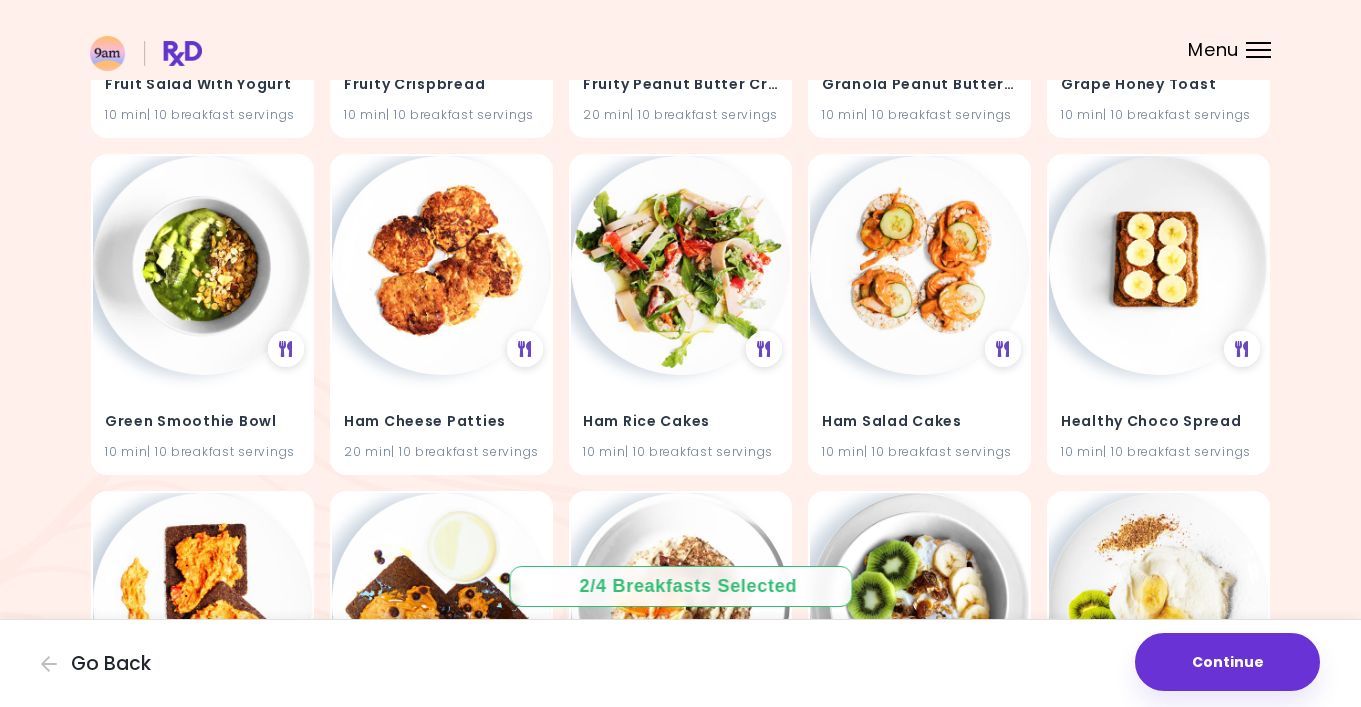 click on "Continue" at bounding box center (1227, 662) 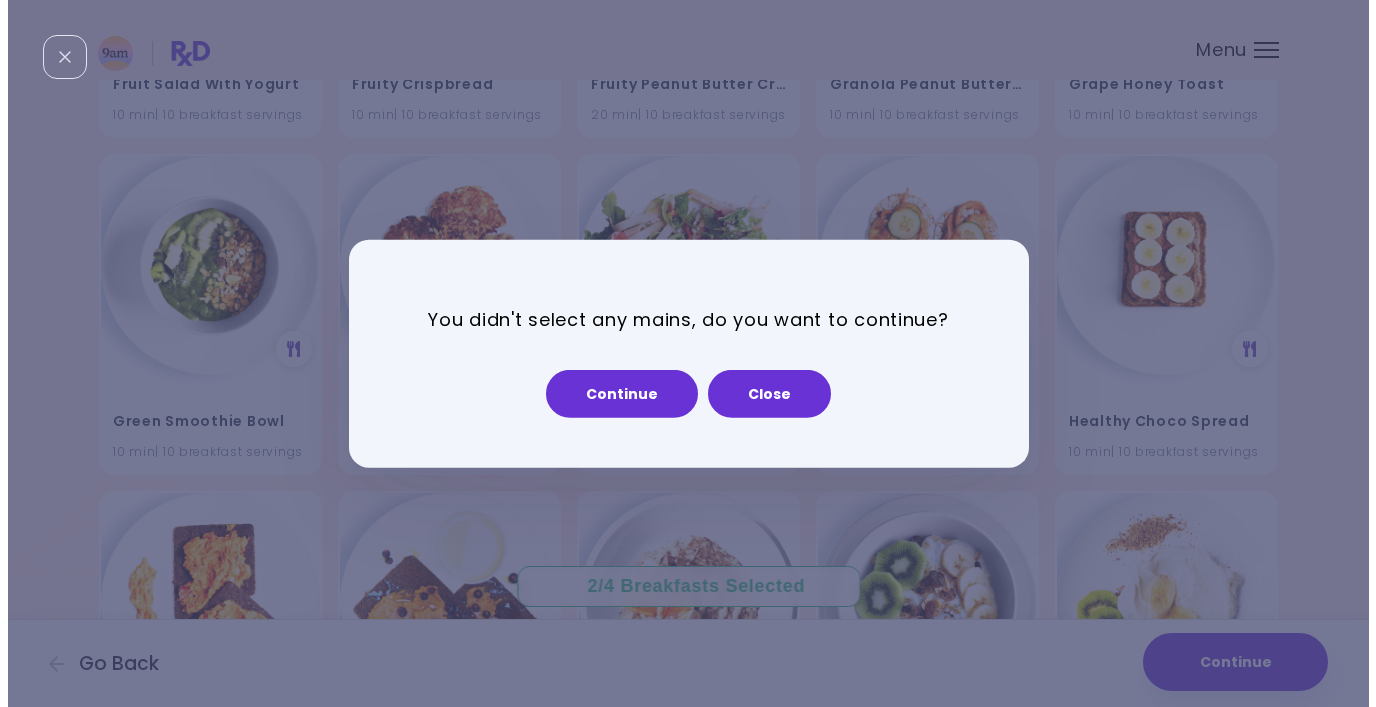 scroll, scrollTop: 5229, scrollLeft: 0, axis: vertical 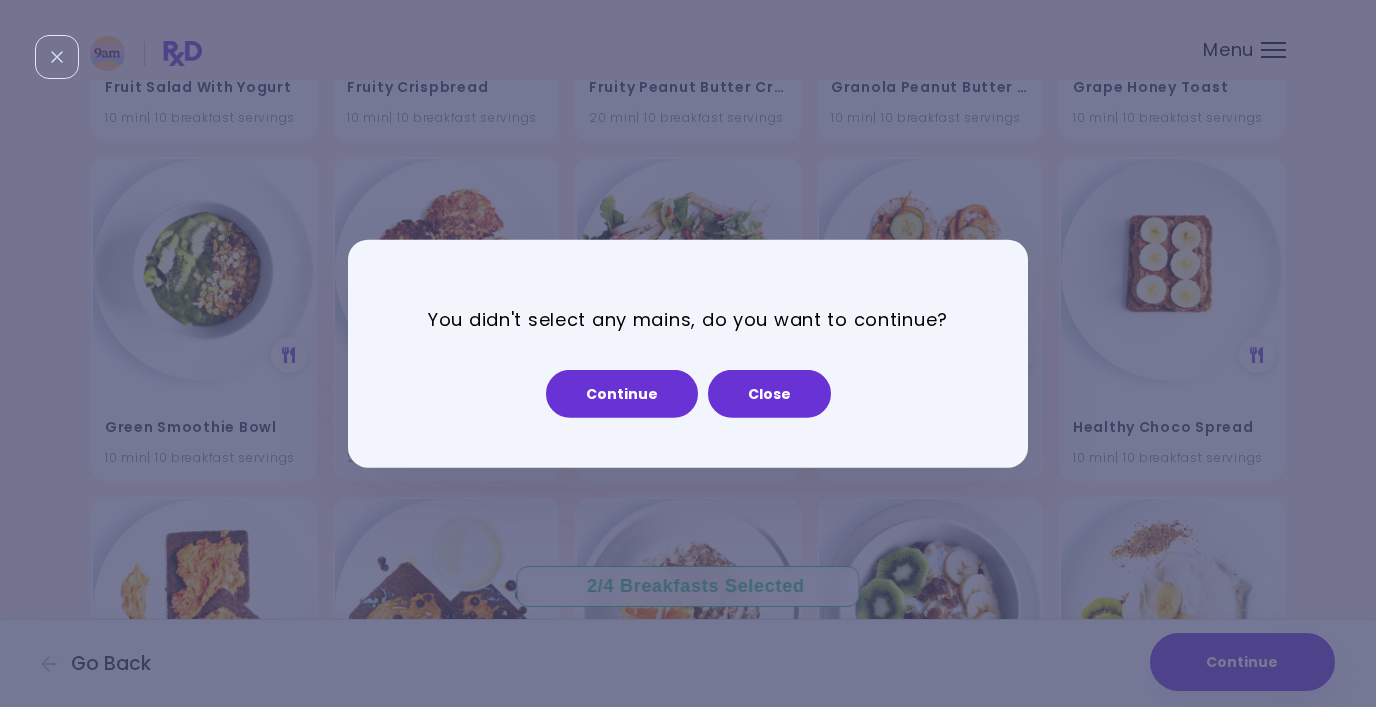 drag, startPoint x: 635, startPoint y: 392, endPoint x: 689, endPoint y: 243, distance: 158.48344 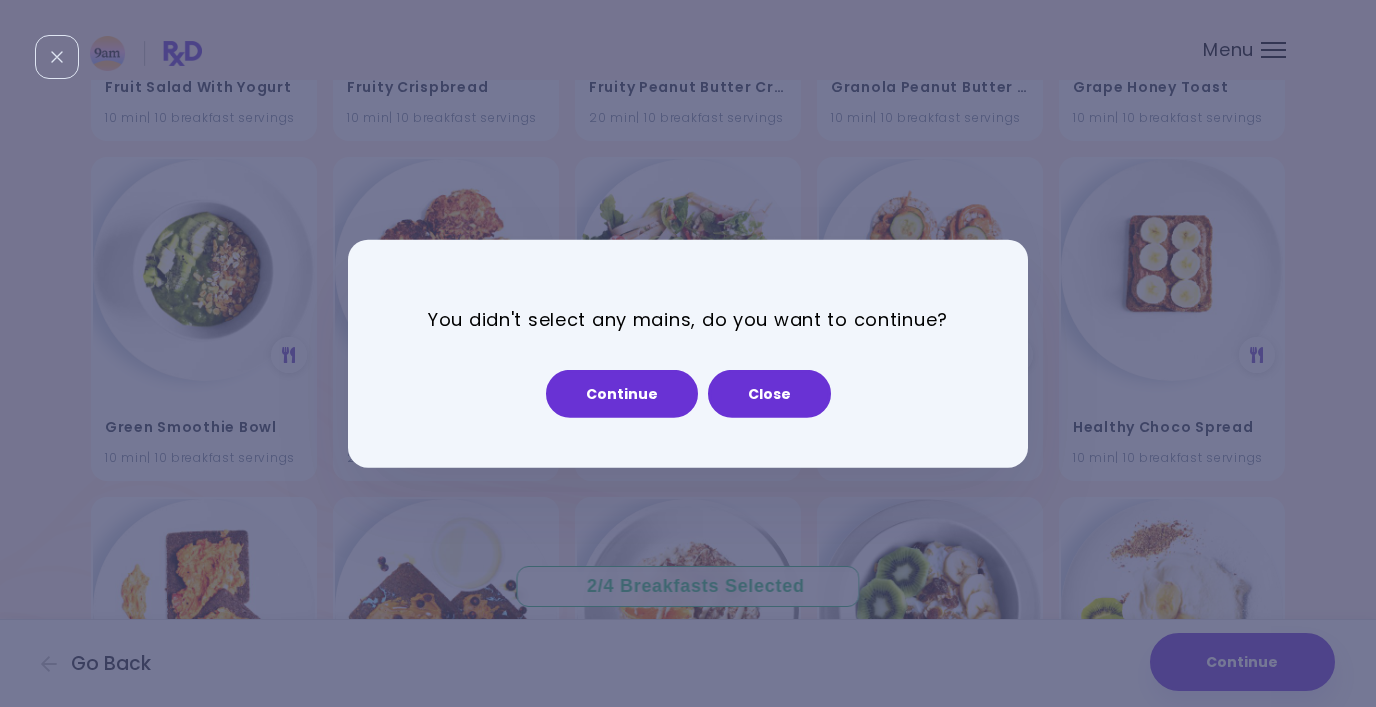 click on "You didn't select any mains, do you want to continue? Continue Close" at bounding box center [688, 353] 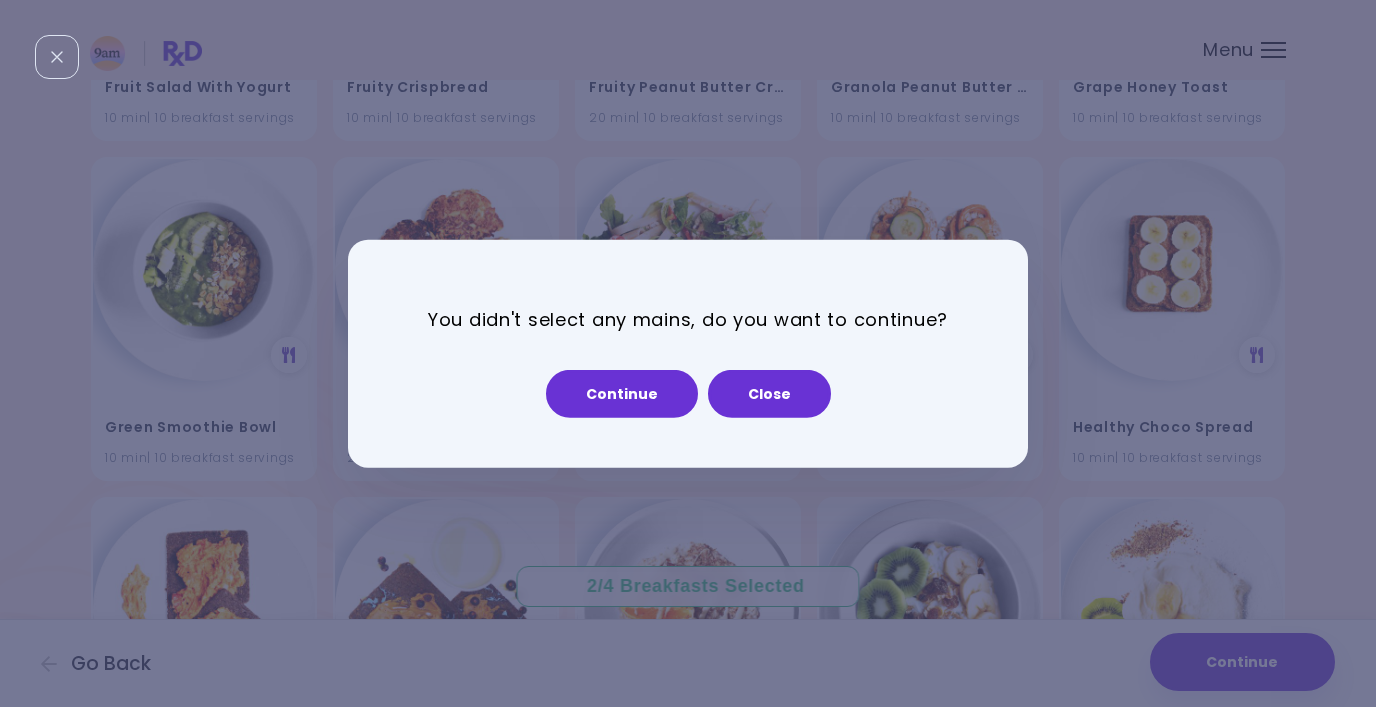 click on "Continue" at bounding box center [622, 394] 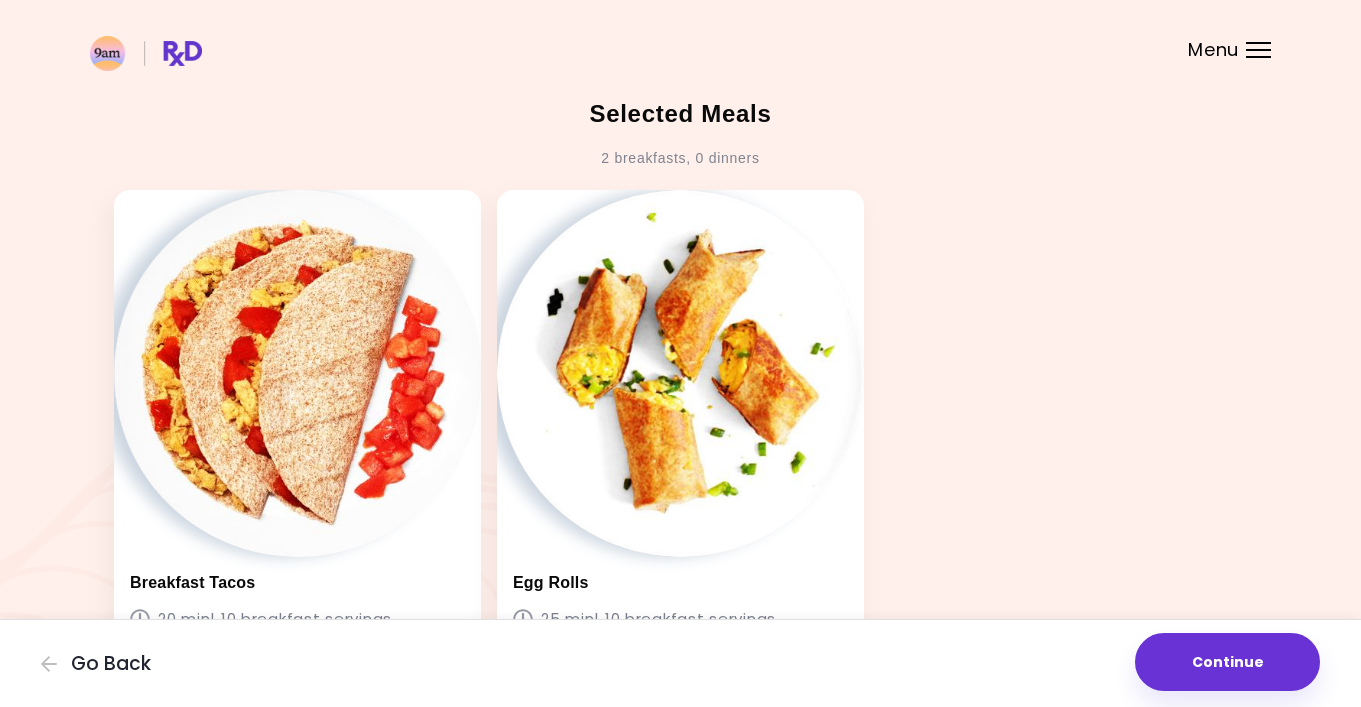 scroll, scrollTop: 122, scrollLeft: 0, axis: vertical 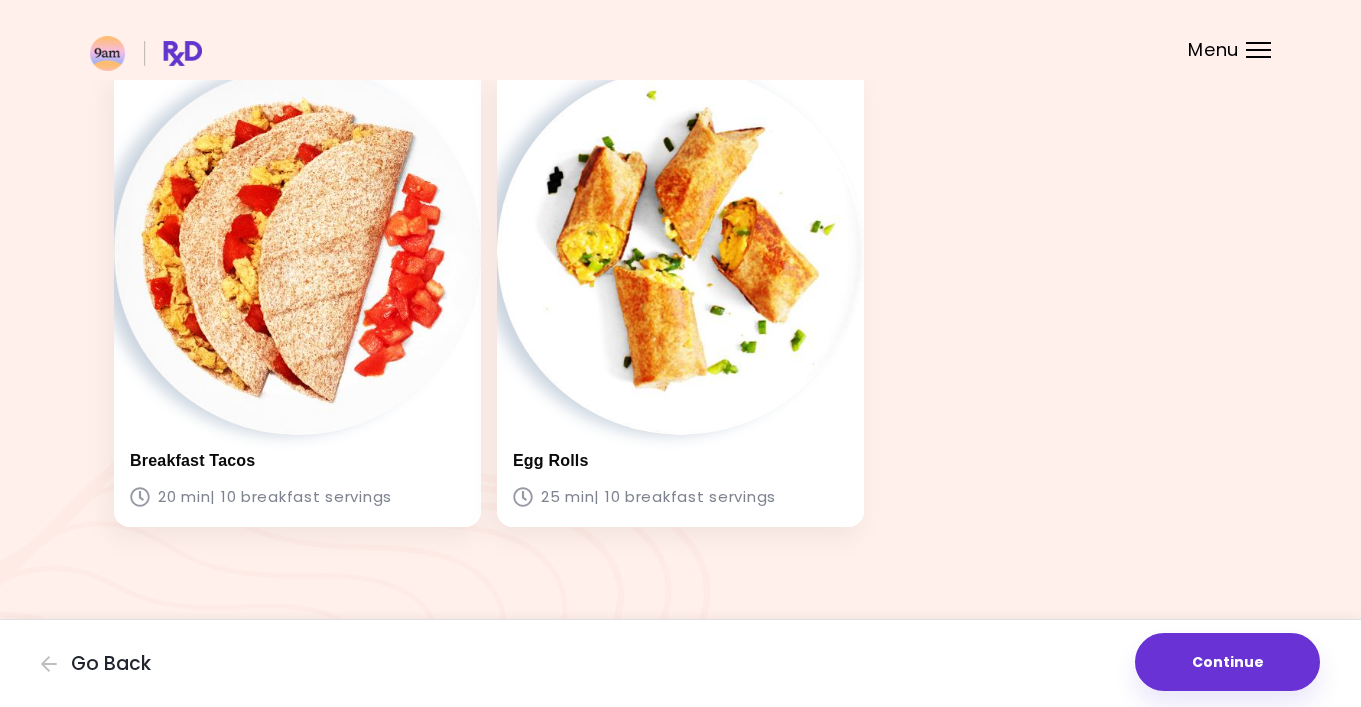 click on "Go Back" at bounding box center (111, 664) 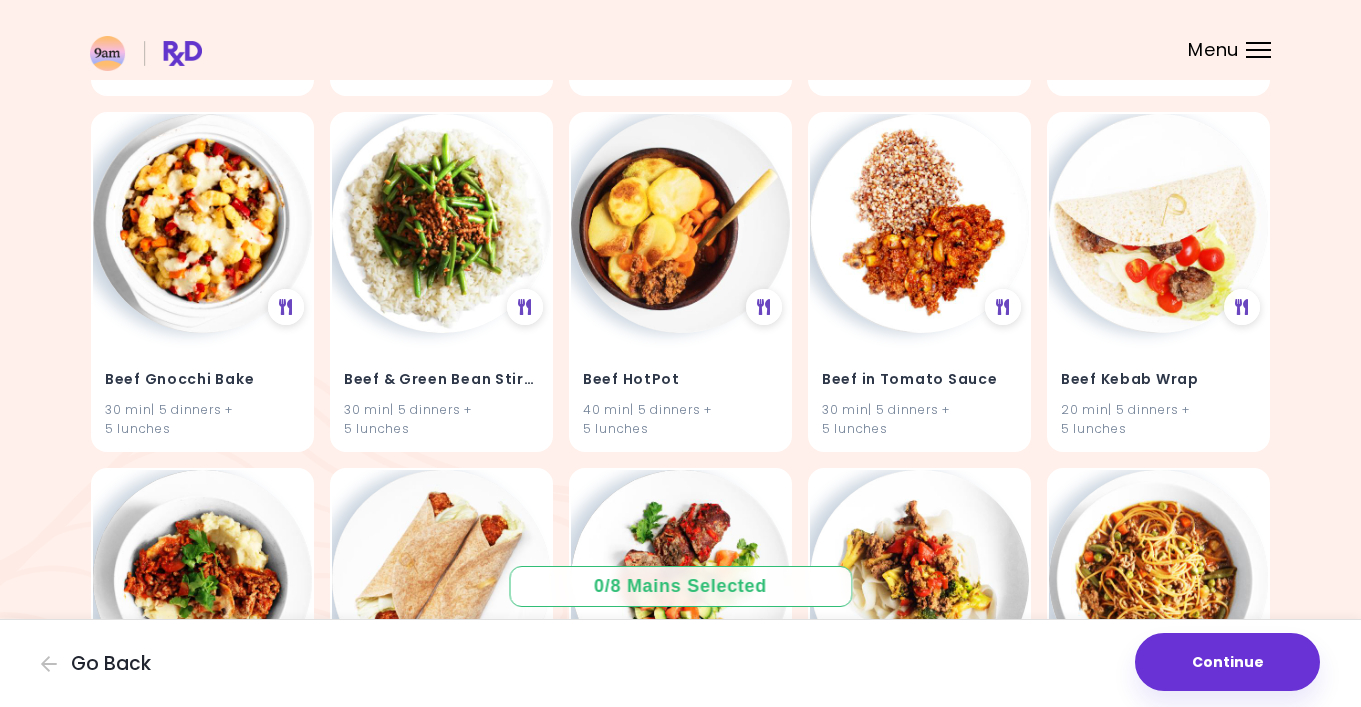 scroll, scrollTop: 6588, scrollLeft: 0, axis: vertical 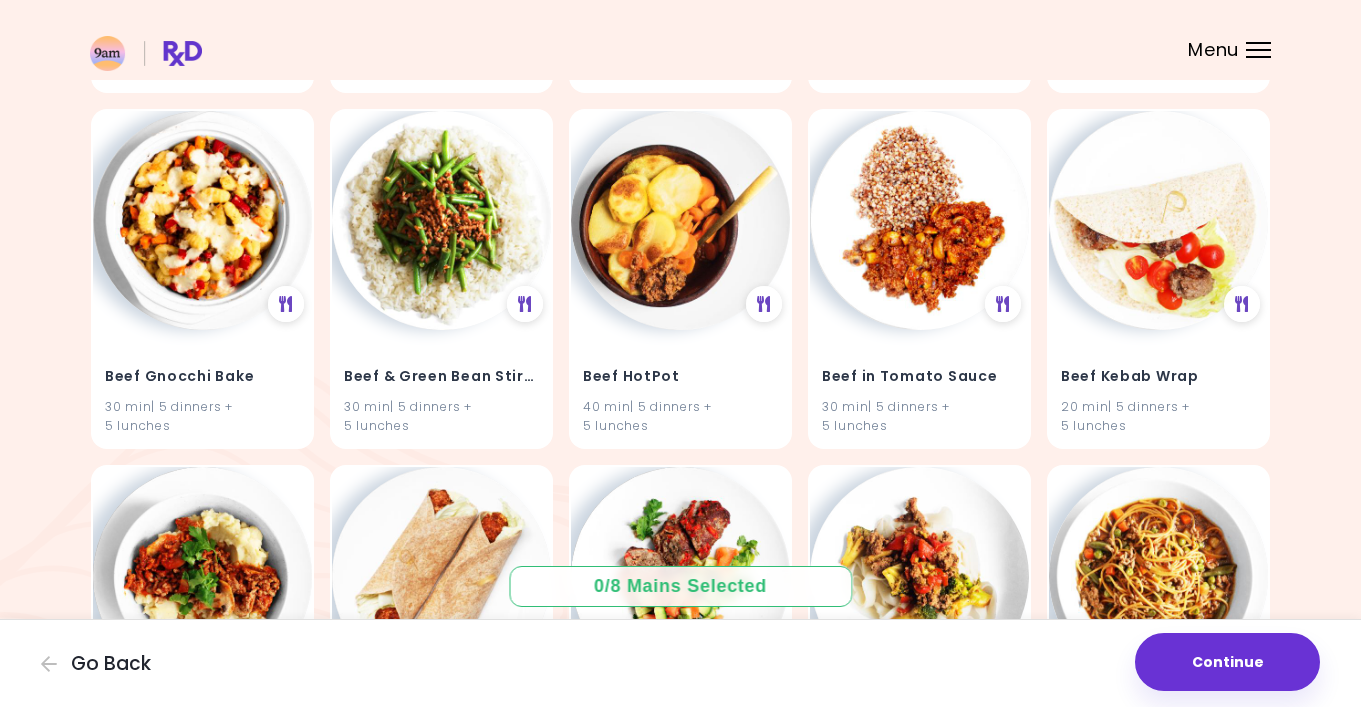 click on "Beef & Green Bean Stir-Fry" at bounding box center (441, 377) 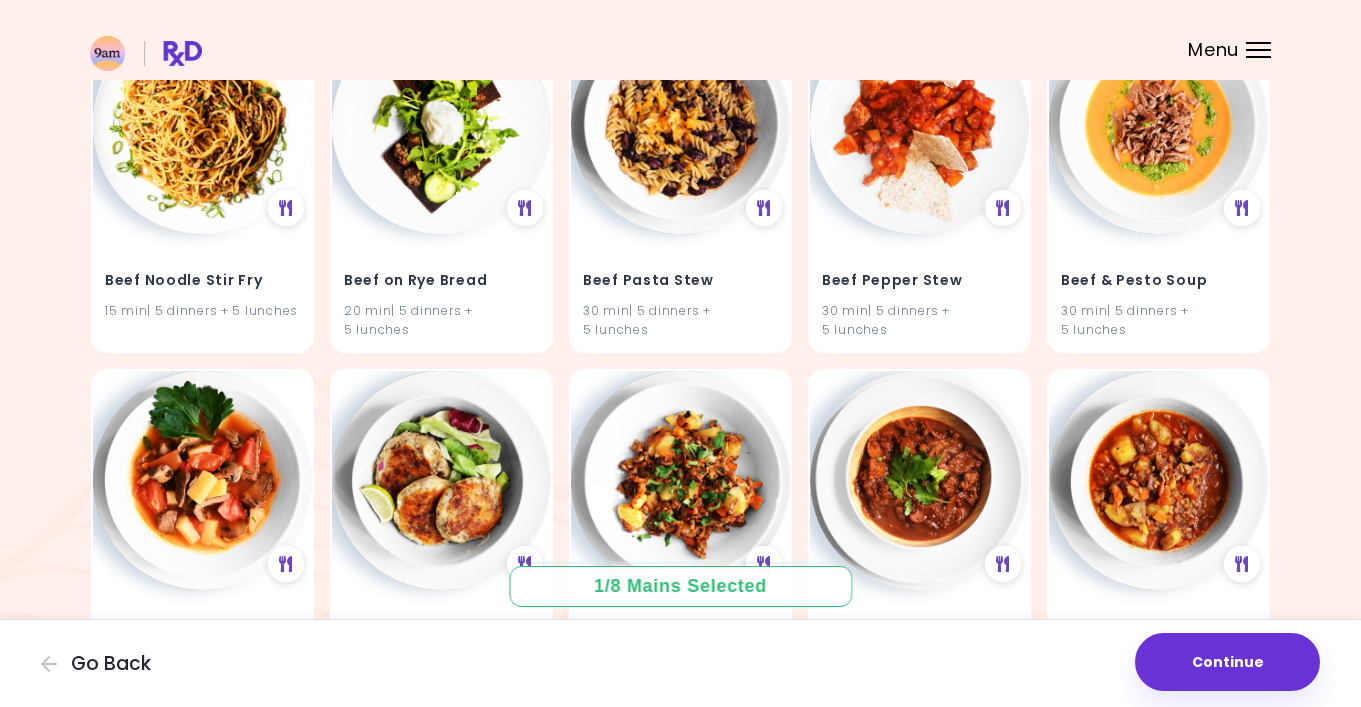 scroll, scrollTop: 7375, scrollLeft: 0, axis: vertical 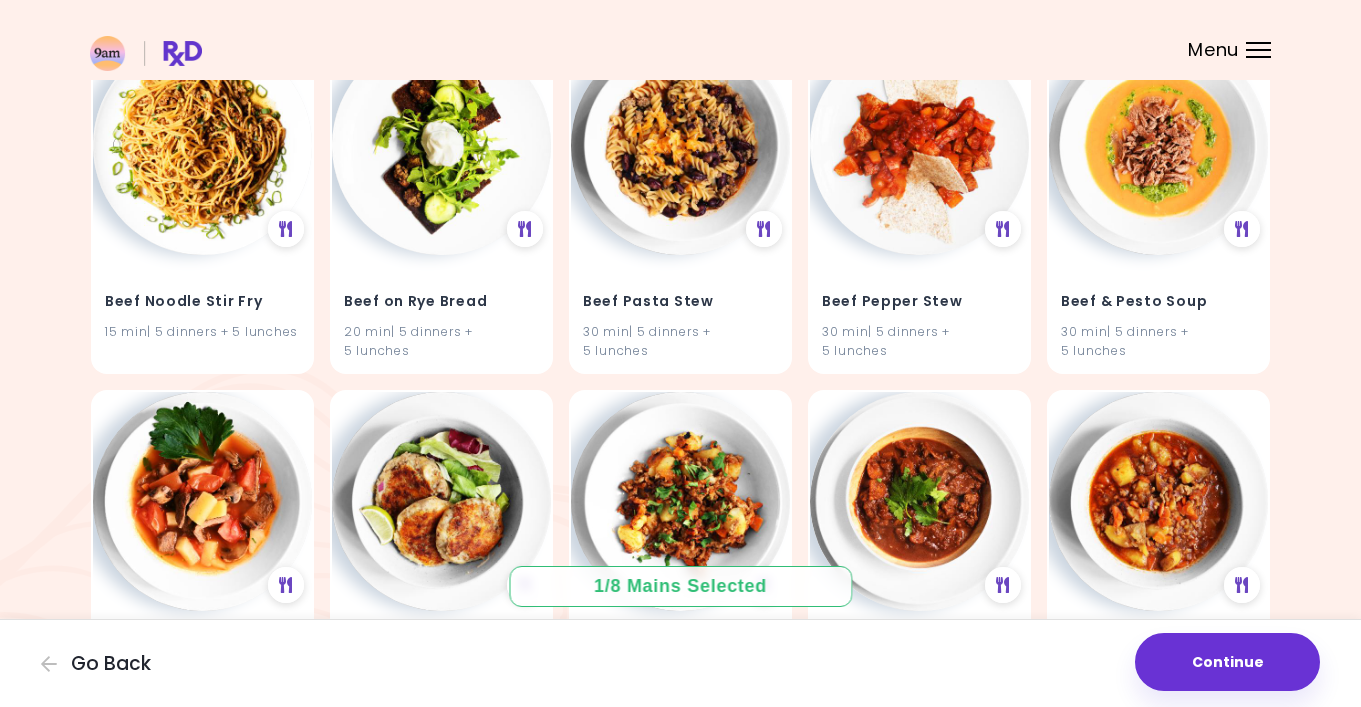 click at bounding box center (202, 145) 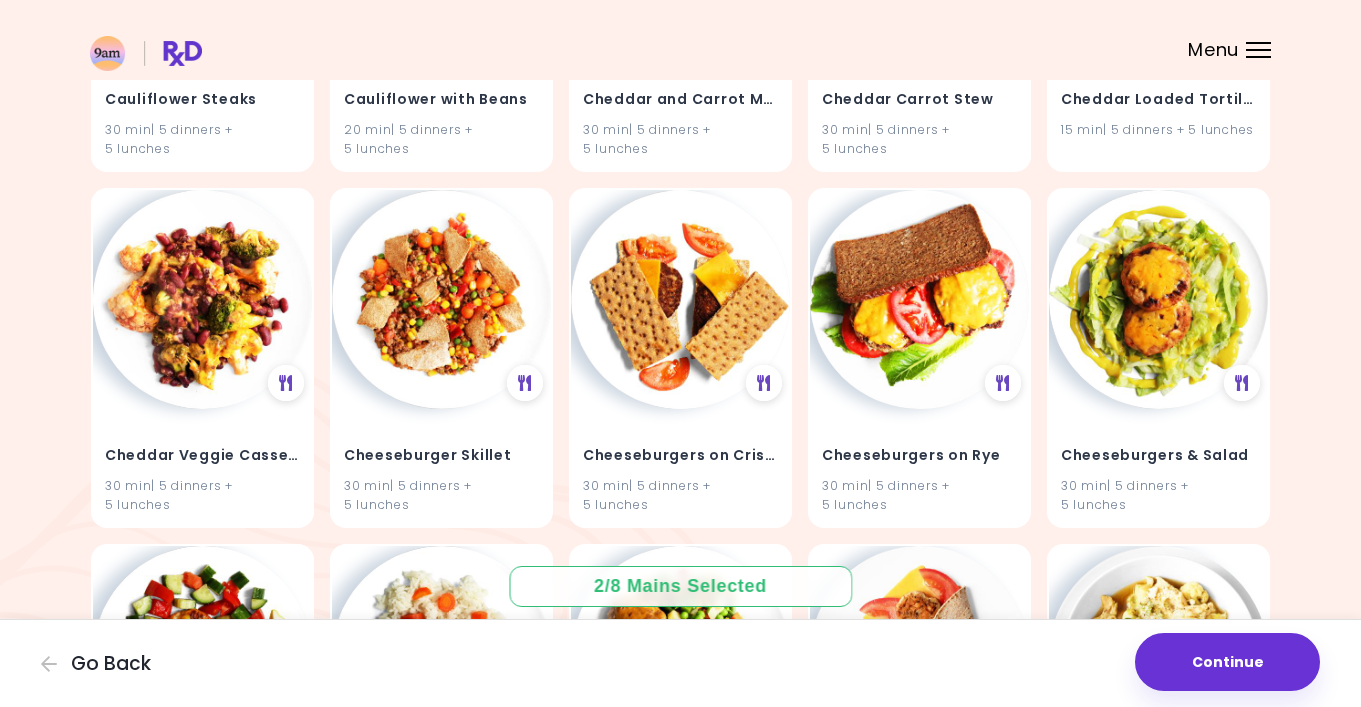 scroll, scrollTop: 12556, scrollLeft: 0, axis: vertical 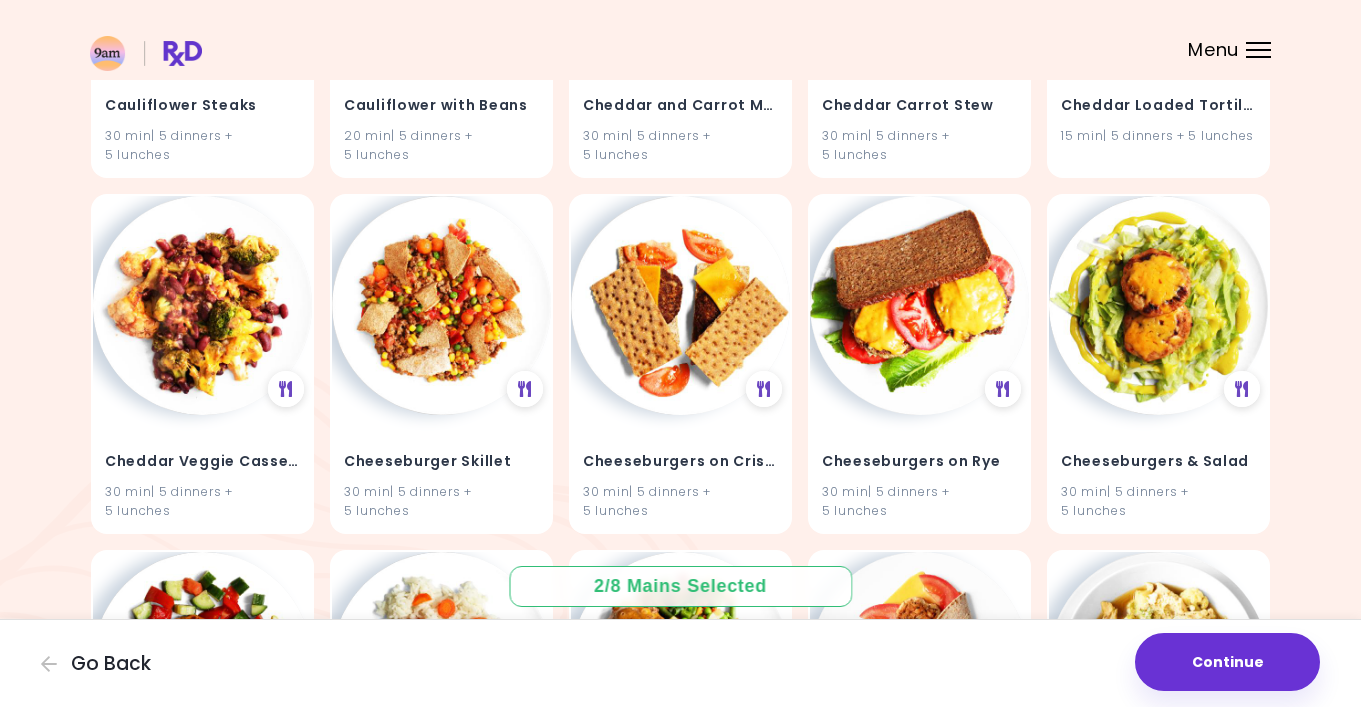 click at bounding box center [441, 305] 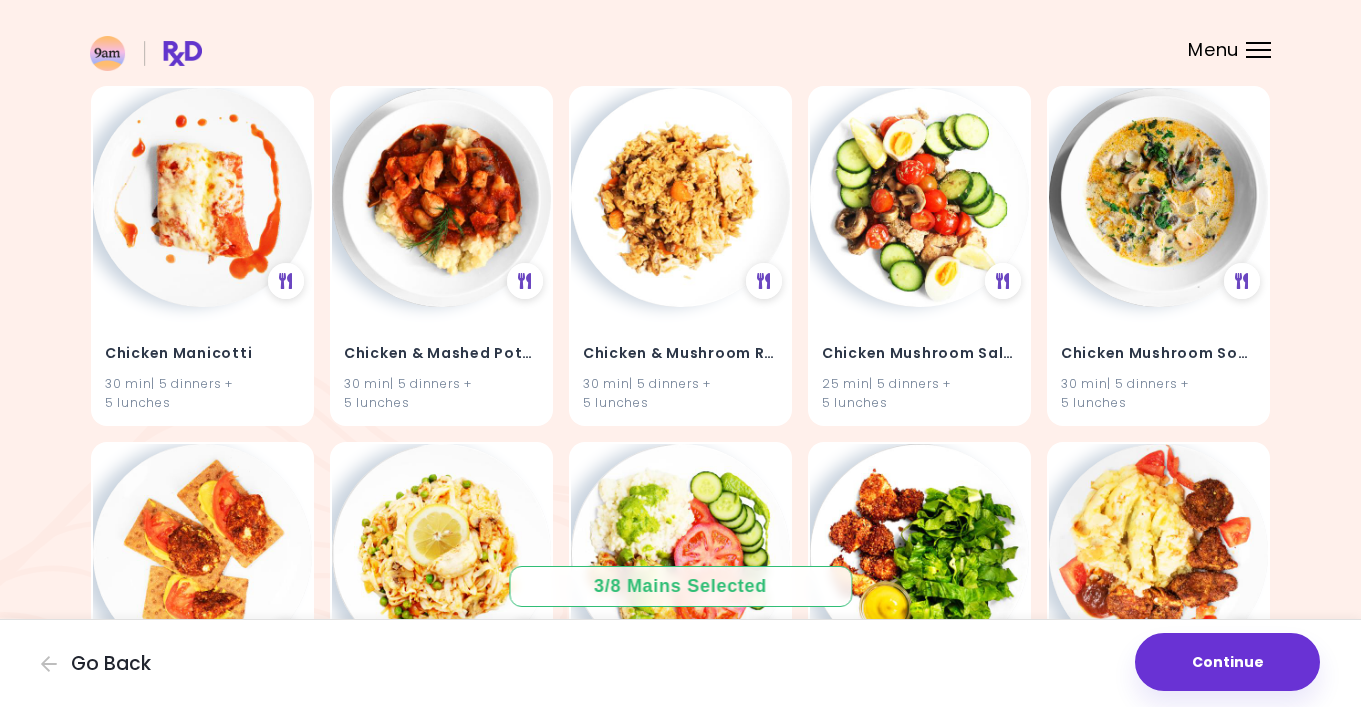 scroll, scrollTop: 17721, scrollLeft: 0, axis: vertical 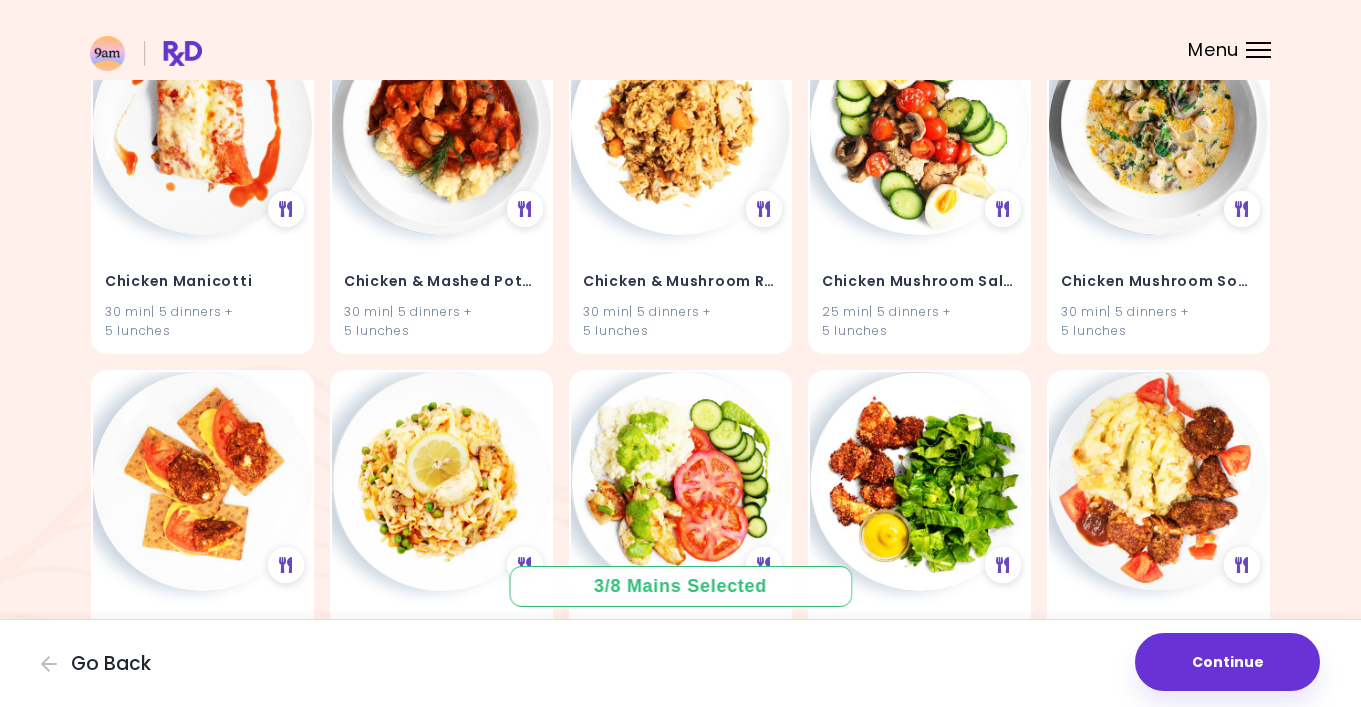 click at bounding box center [202, 125] 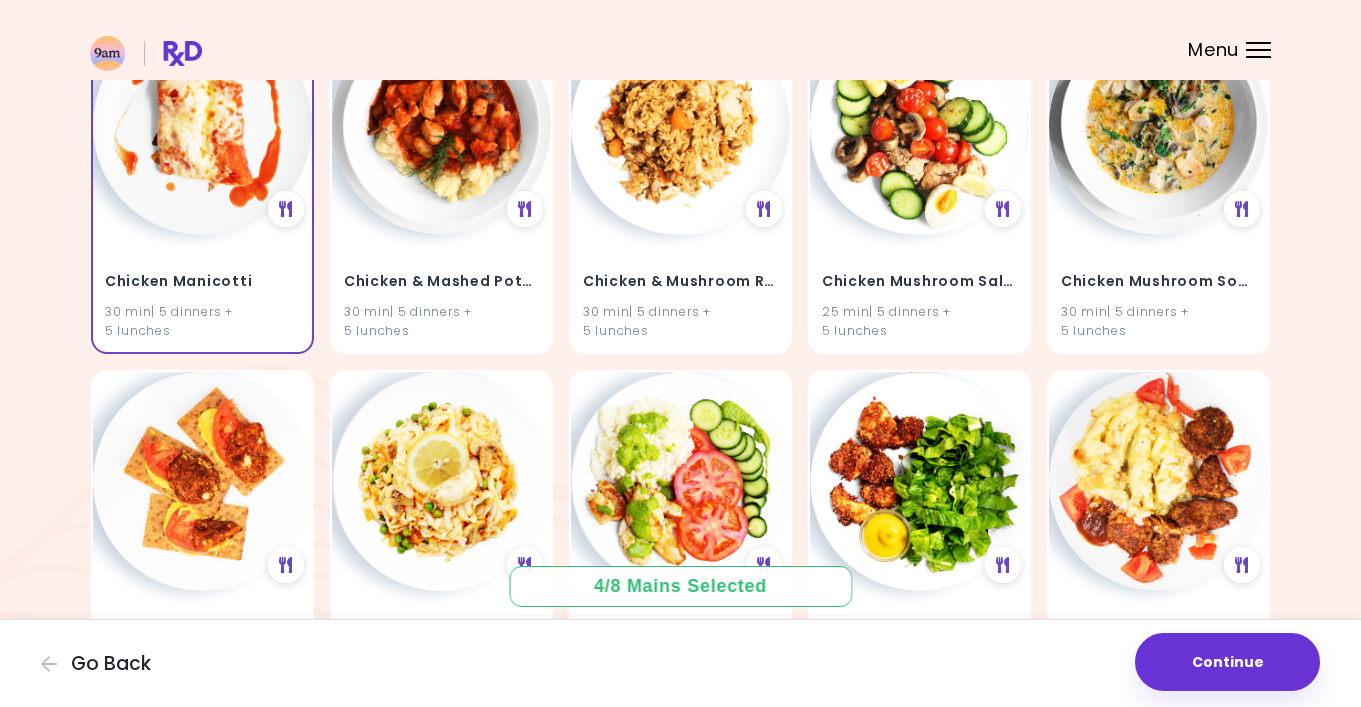 click on "Continue" at bounding box center (1227, 662) 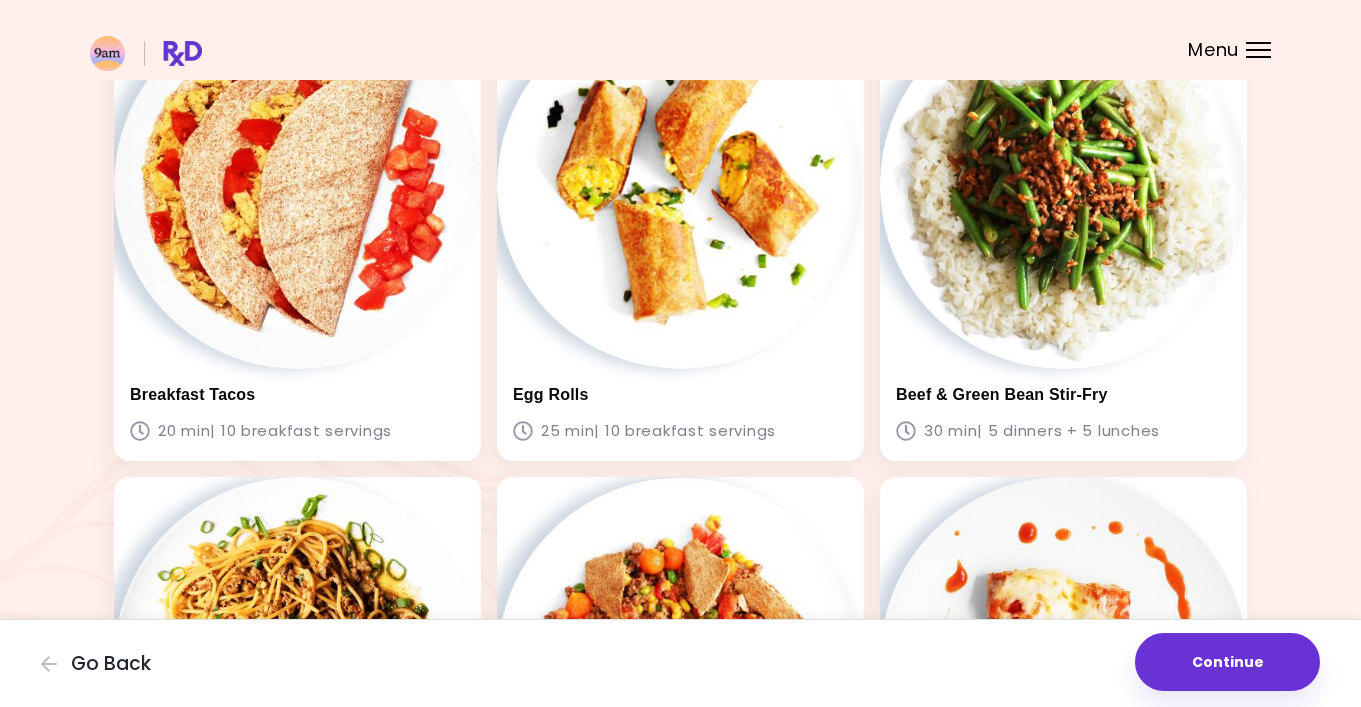 scroll, scrollTop: 193, scrollLeft: 0, axis: vertical 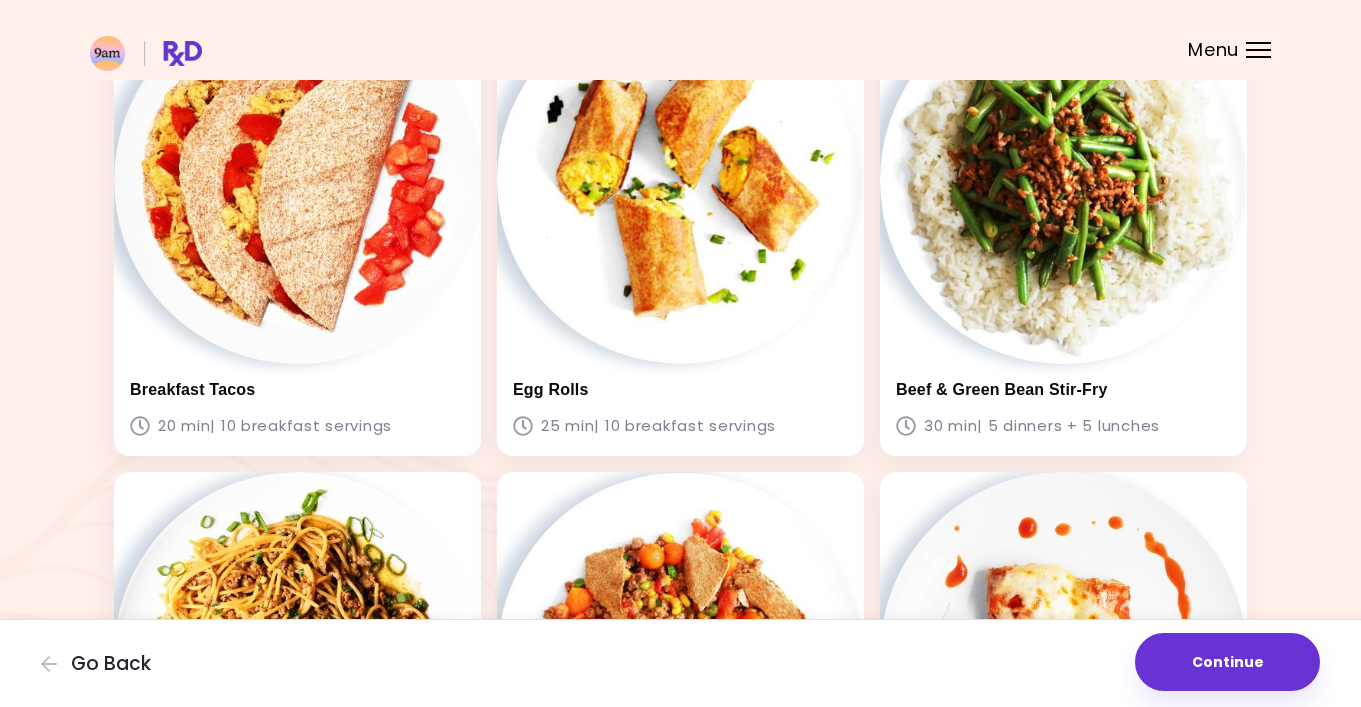 click on "Continue" at bounding box center (1227, 662) 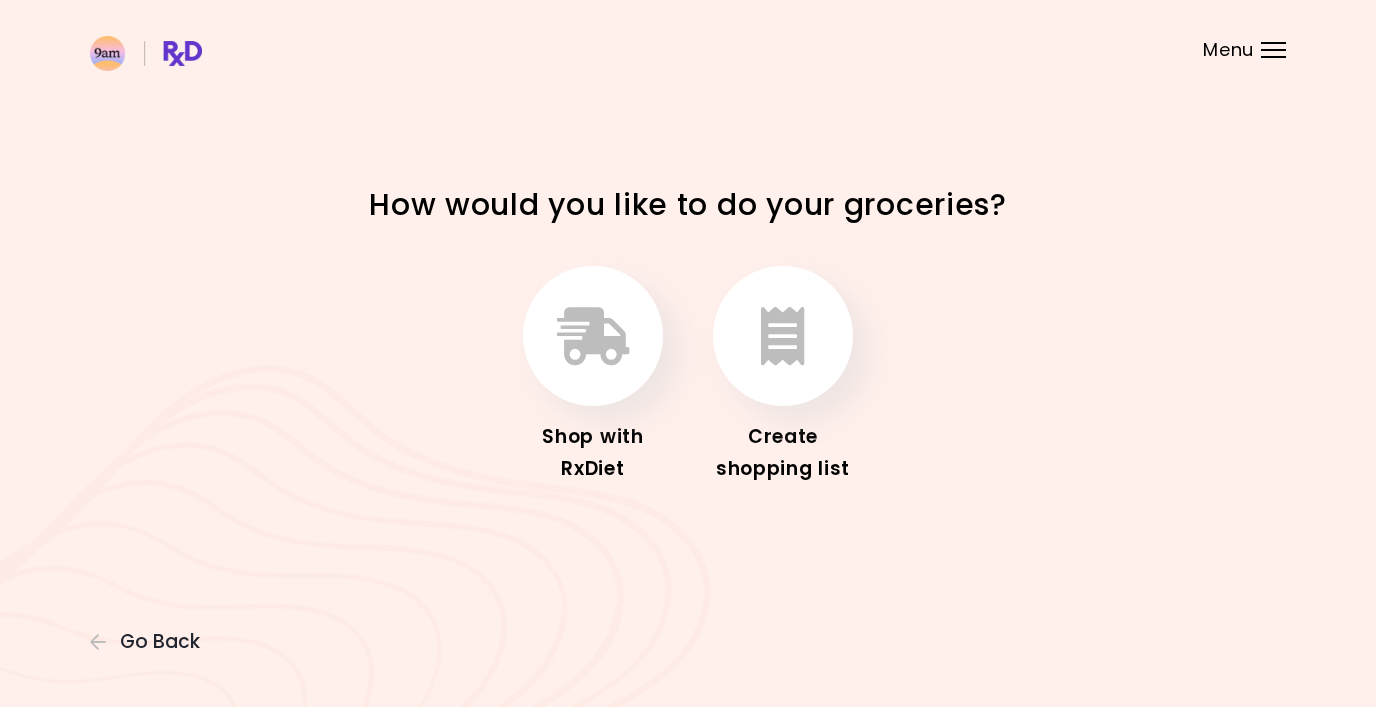 click at bounding box center [783, 336] 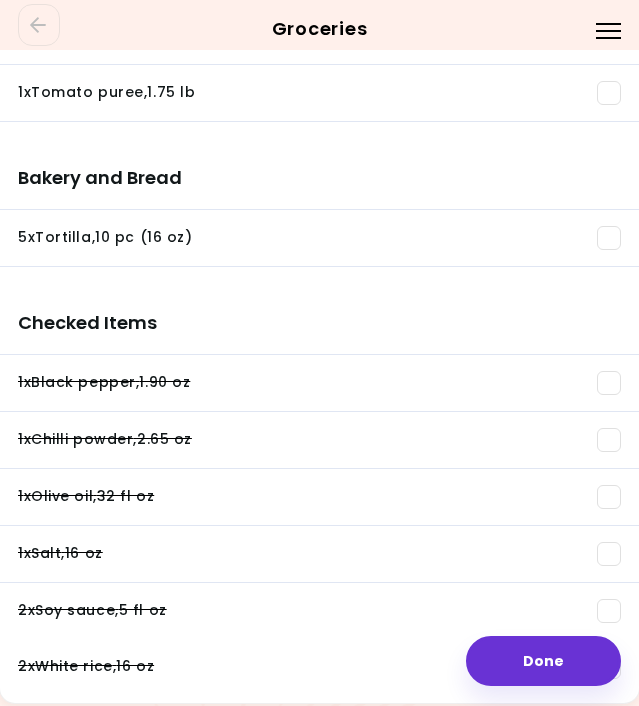 scroll, scrollTop: 1474, scrollLeft: 0, axis: vertical 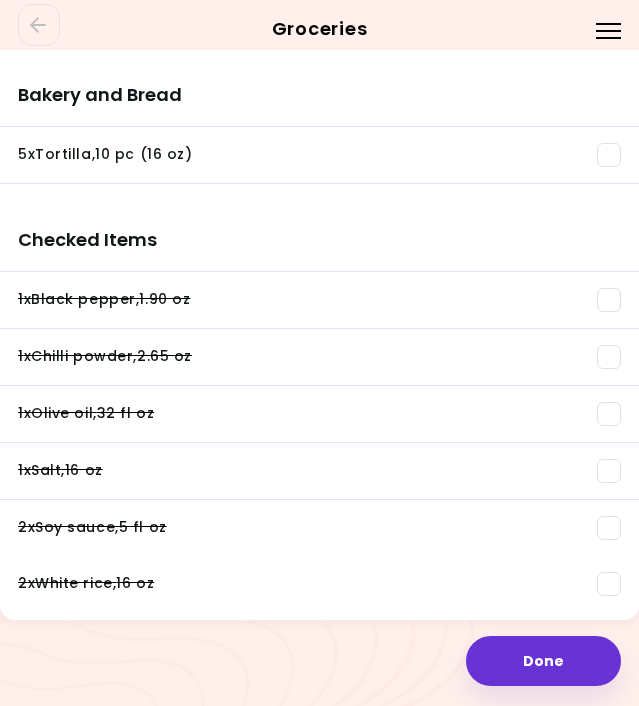 click on "Done" at bounding box center [543, 661] 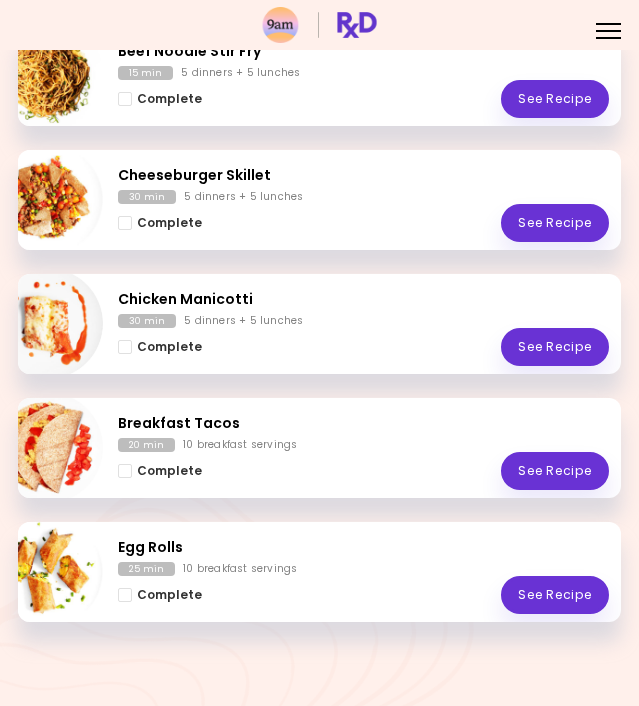 scroll, scrollTop: 0, scrollLeft: 0, axis: both 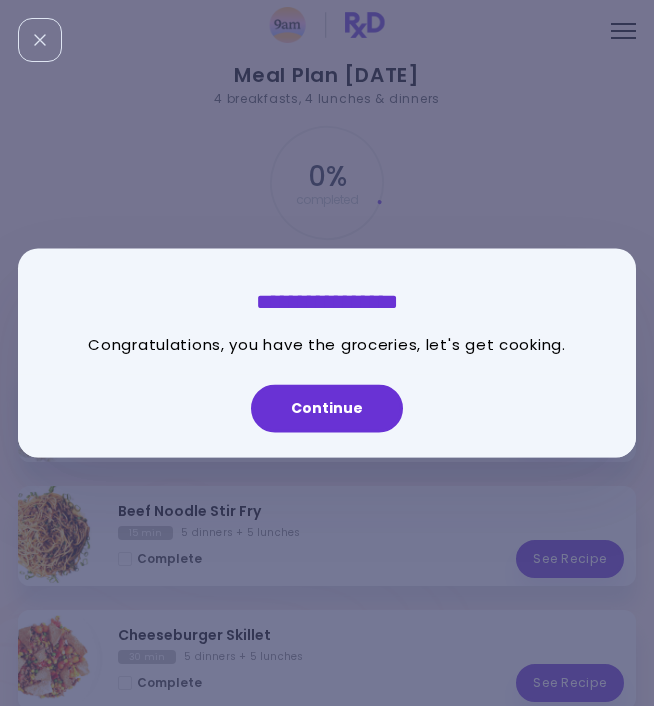 click on "Continue" at bounding box center [327, 409] 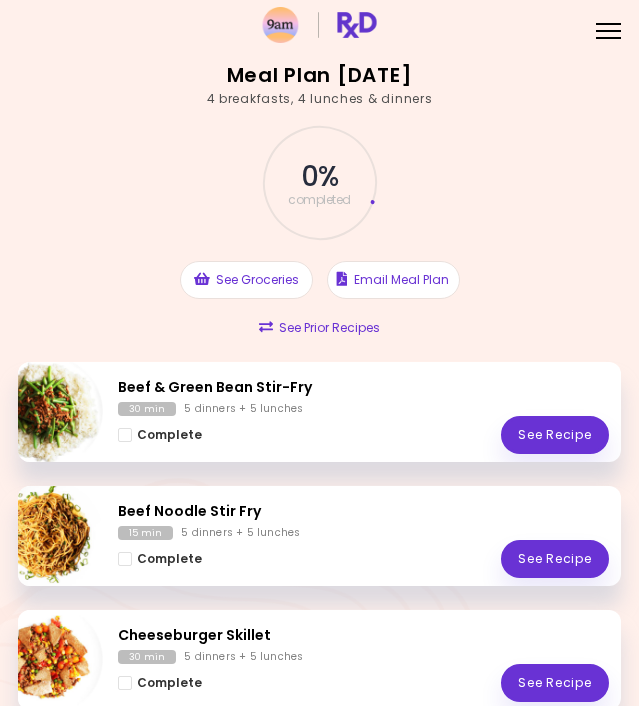 click on "Email Meal Plan" at bounding box center (393, 280) 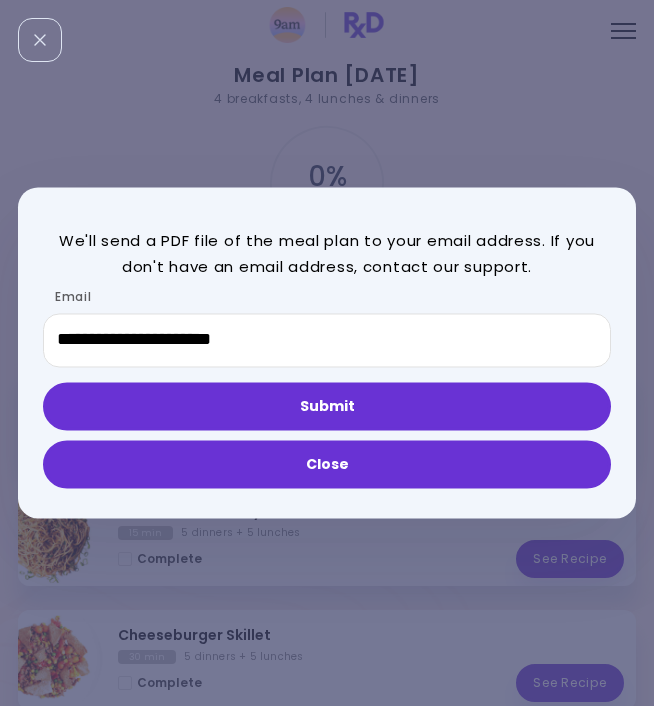 click on "Submit" at bounding box center [327, 407] 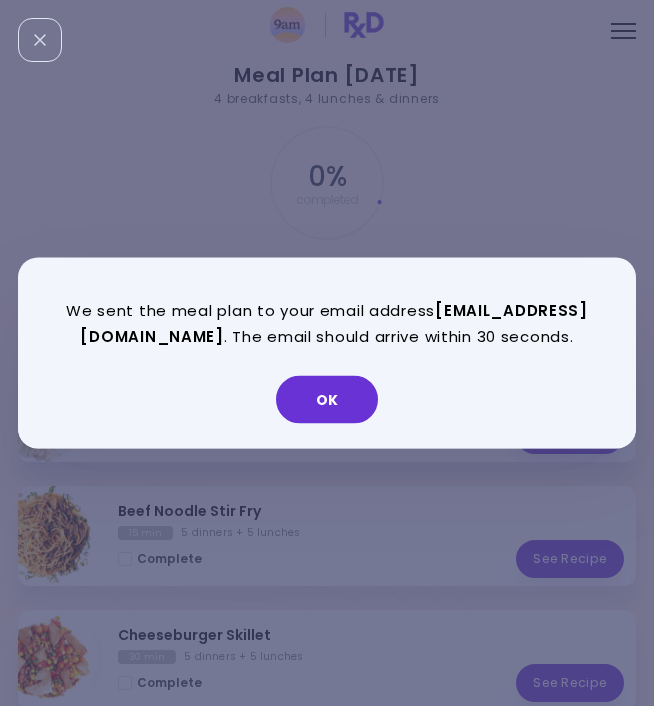 click on "OK" at bounding box center (327, 400) 